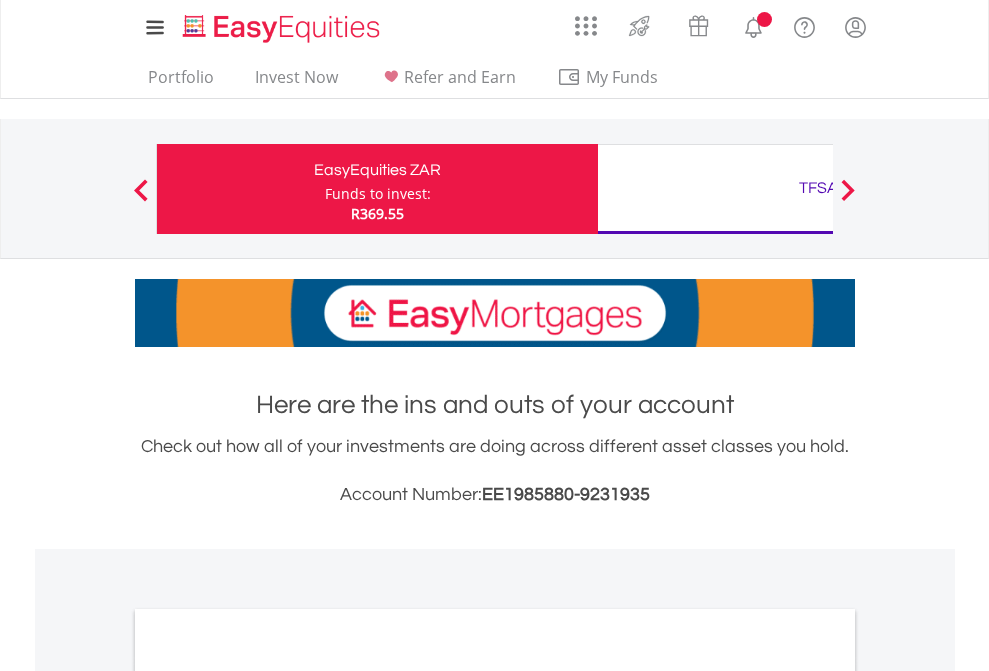 scroll, scrollTop: 0, scrollLeft: 0, axis: both 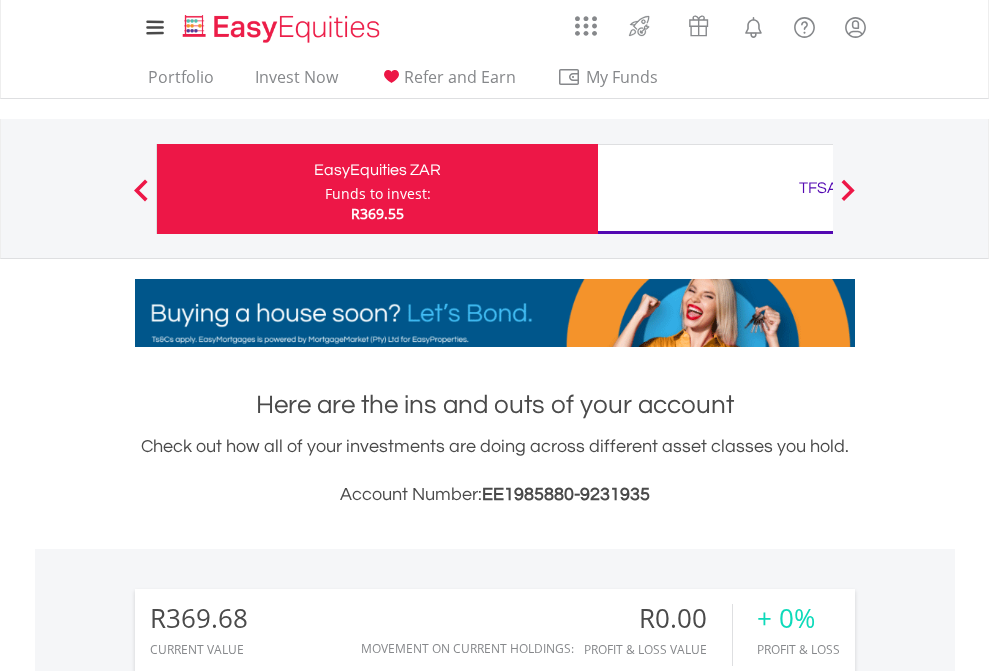 click on "Funds to invest:" at bounding box center [378, 194] 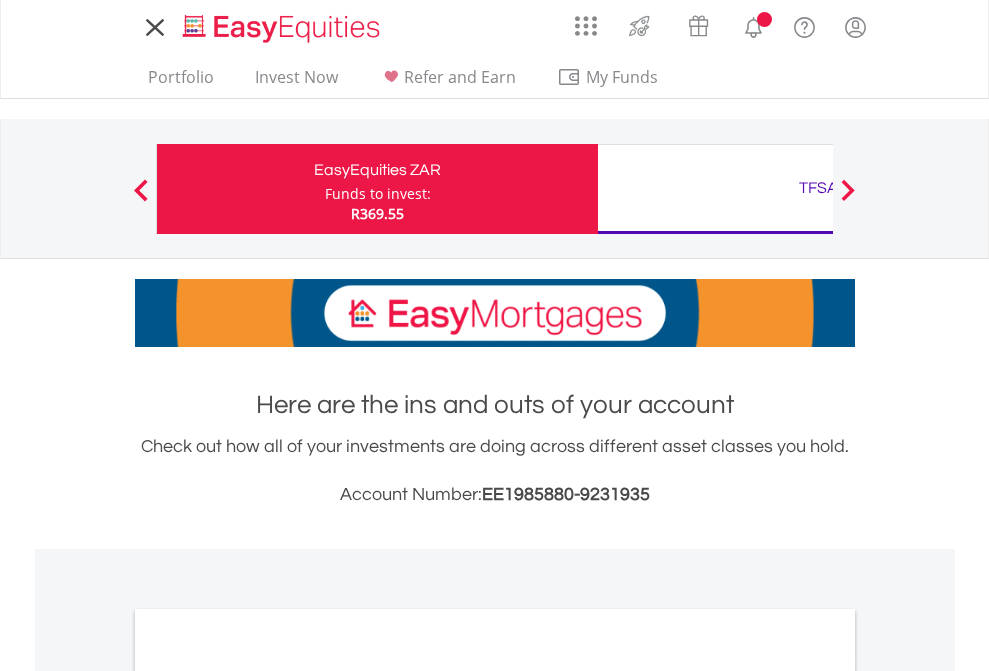 scroll, scrollTop: 0, scrollLeft: 0, axis: both 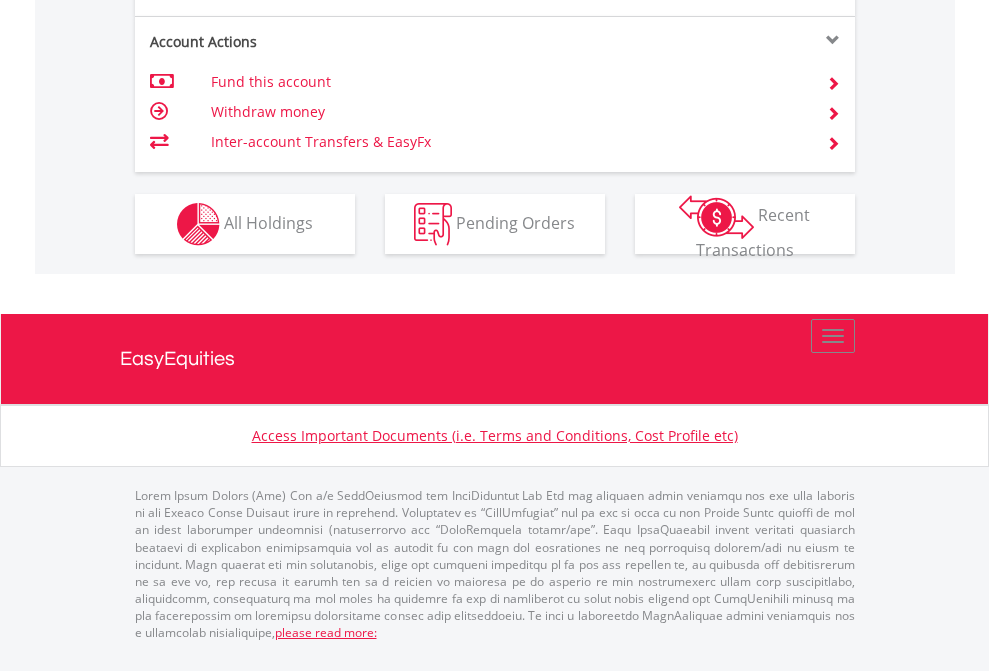 click on "Investment types" at bounding box center [706, -337] 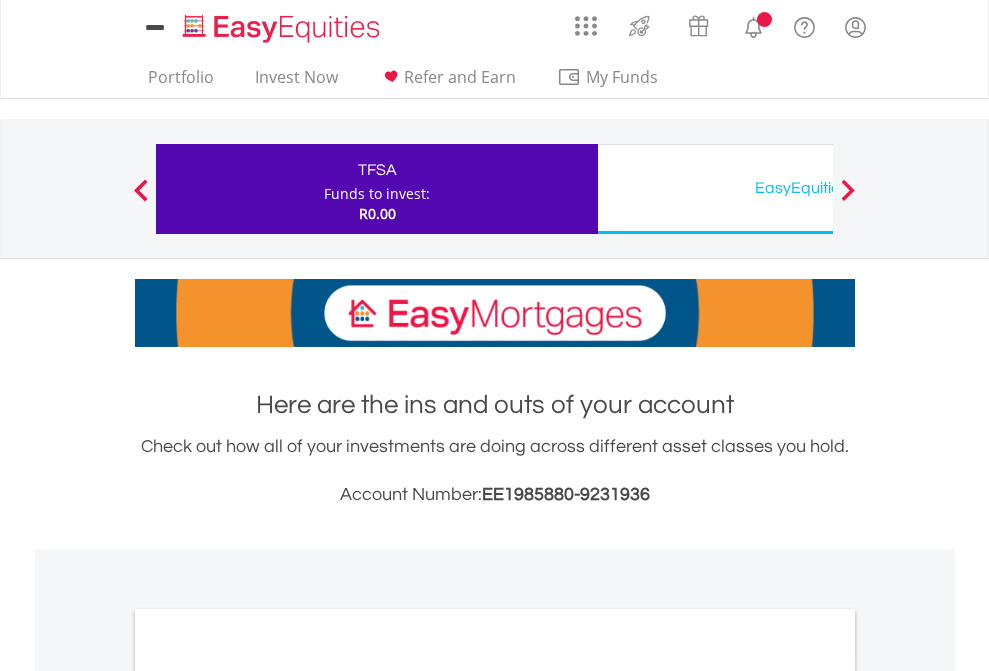 scroll, scrollTop: 0, scrollLeft: 0, axis: both 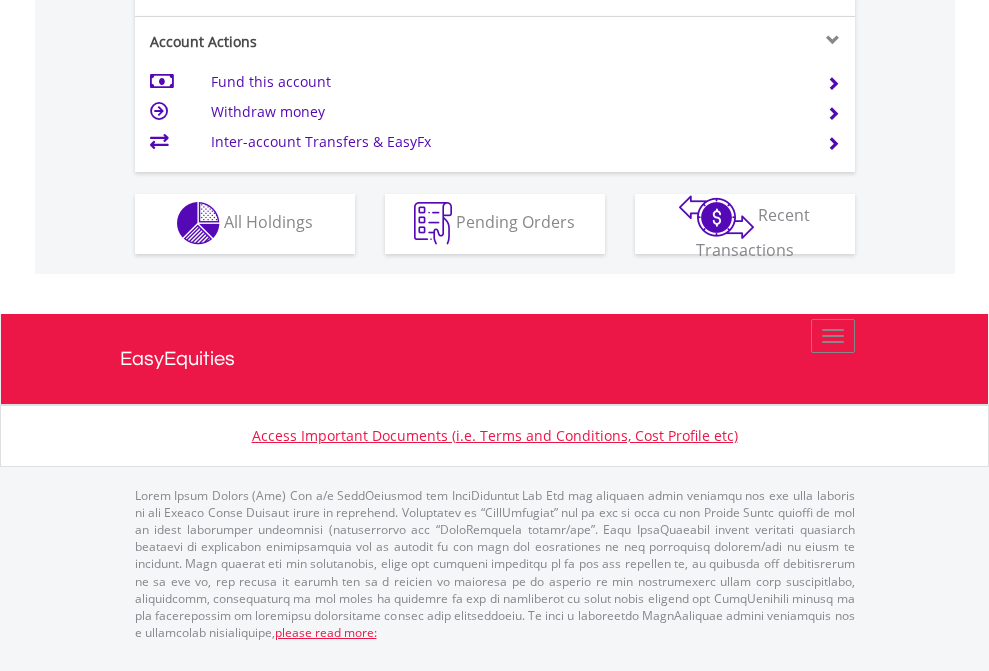 click on "Investment types" at bounding box center [706, -353] 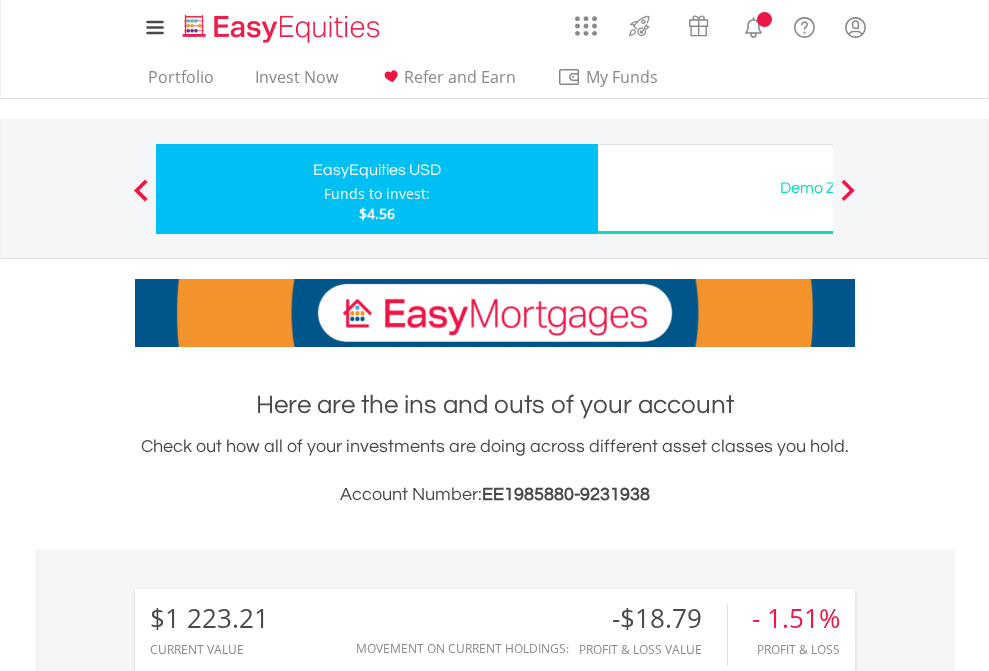 scroll, scrollTop: 0, scrollLeft: 0, axis: both 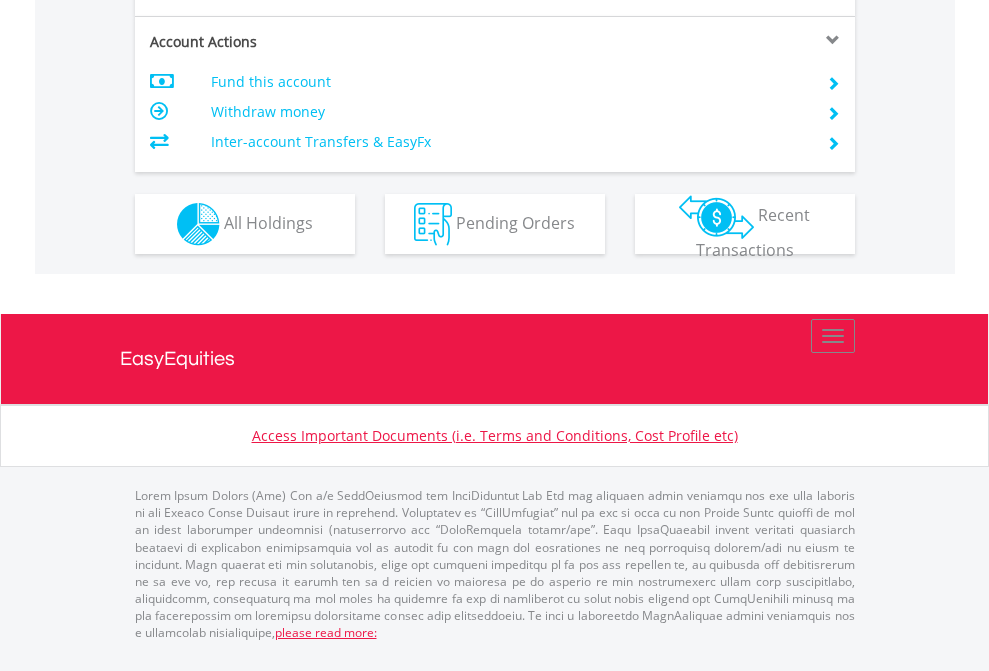 click on "Investment types" at bounding box center [706, -337] 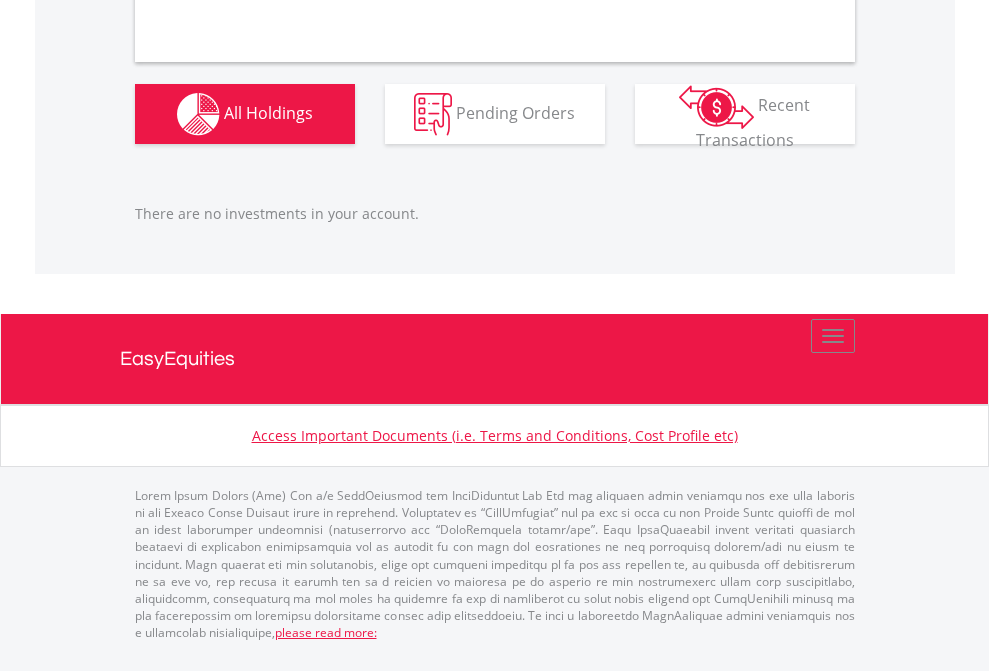 scroll, scrollTop: 2027, scrollLeft: 0, axis: vertical 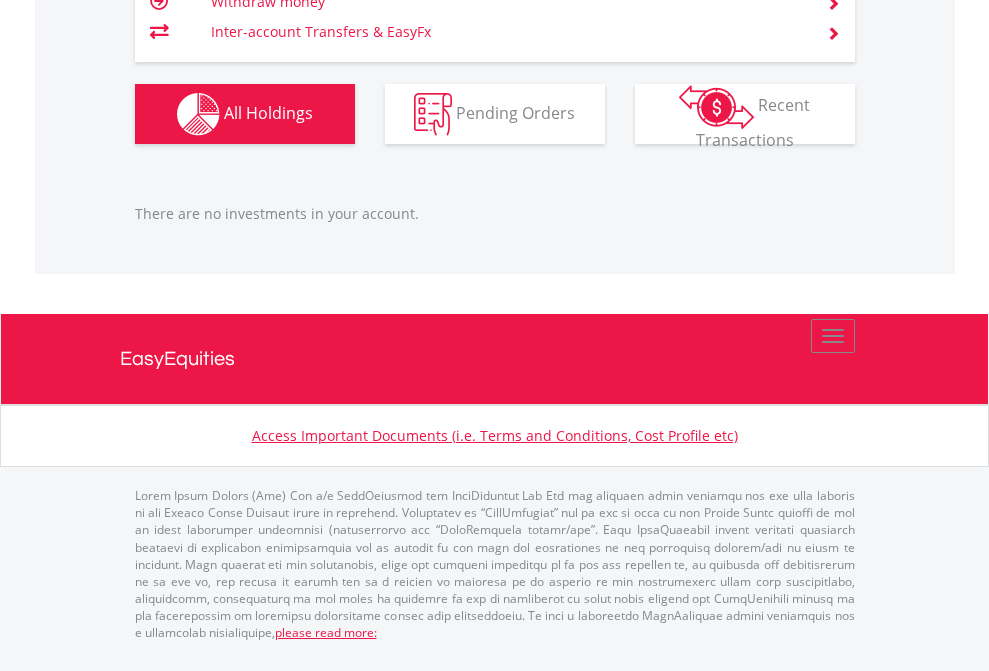 click on "TFSA" at bounding box center (818, -1206) 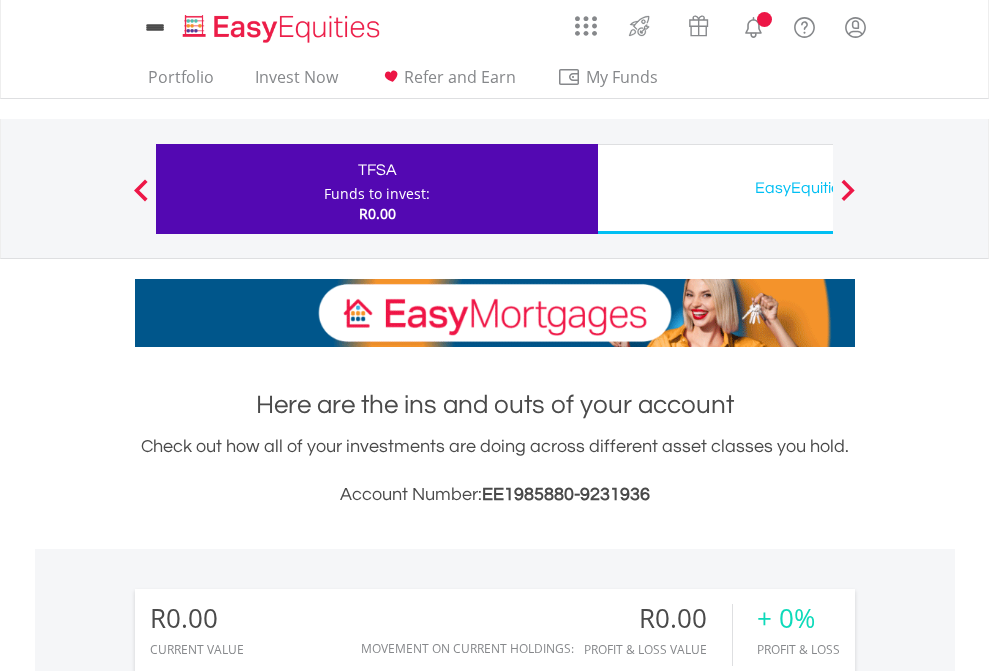 click on "All Holdings" at bounding box center [268, 1442] 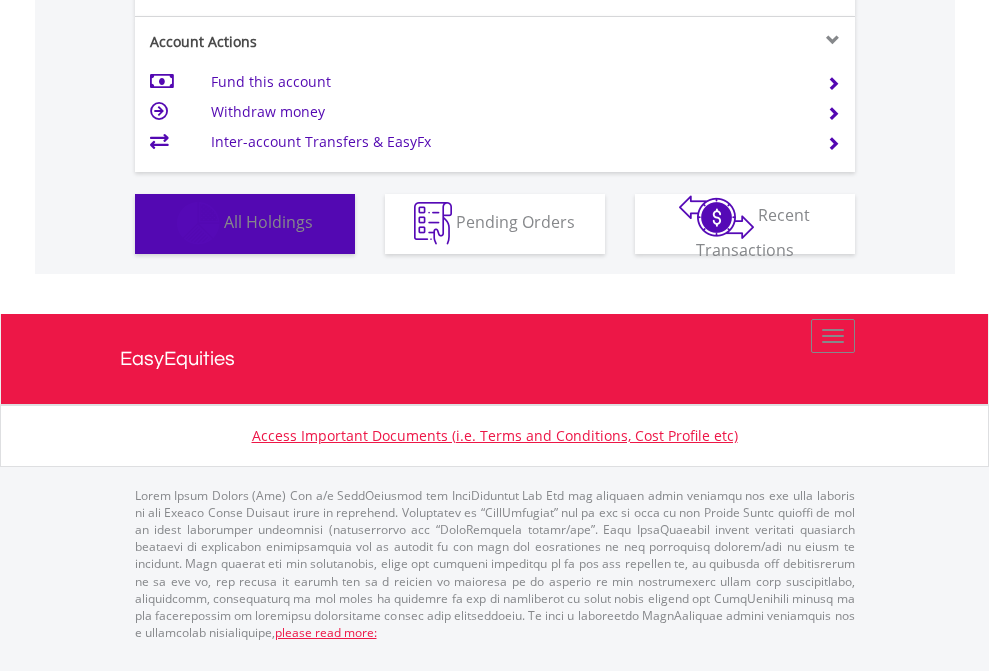 scroll, scrollTop: 1486, scrollLeft: 0, axis: vertical 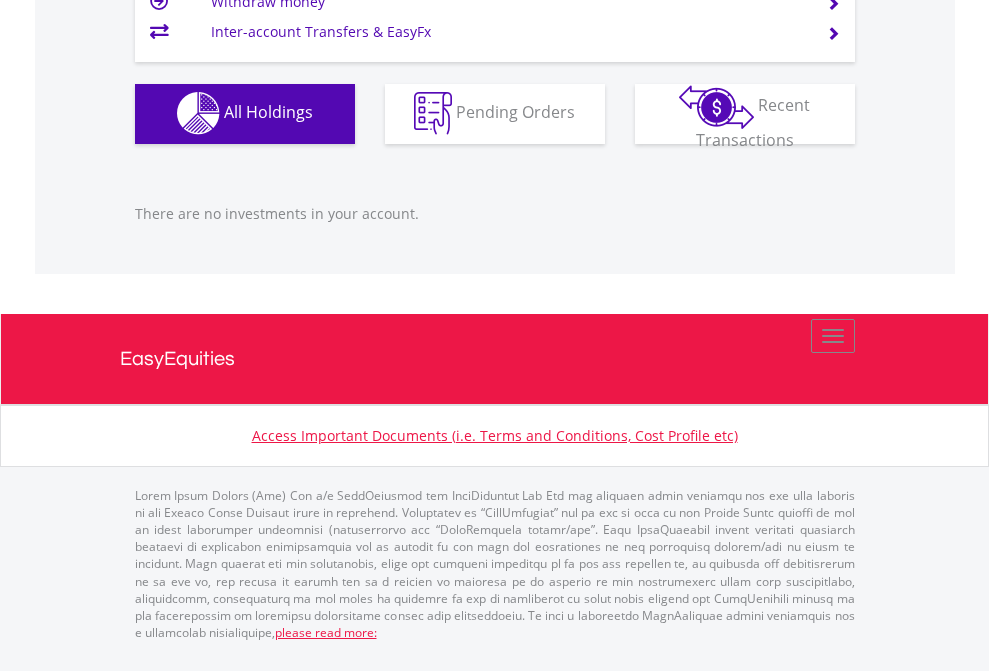 click on "EasyEquities USD" at bounding box center (818, -1142) 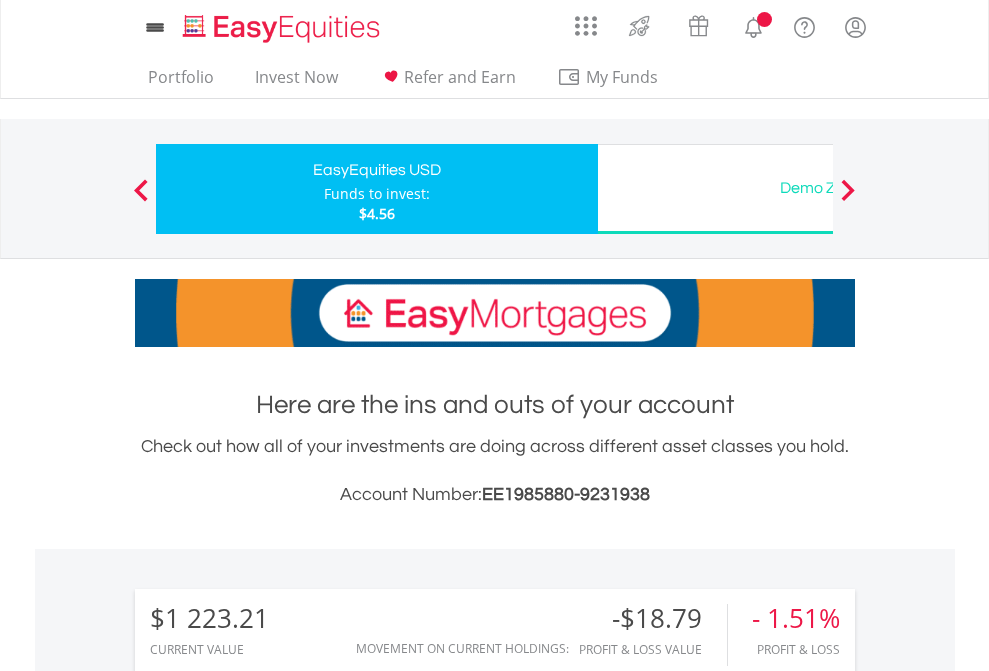 scroll, scrollTop: 1493, scrollLeft: 0, axis: vertical 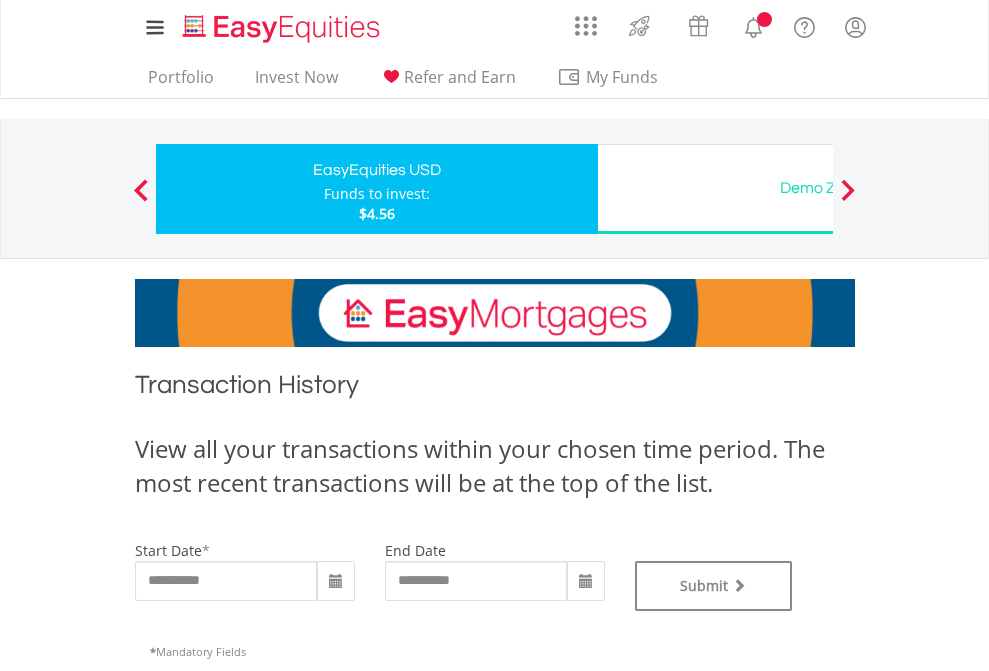 type on "**********" 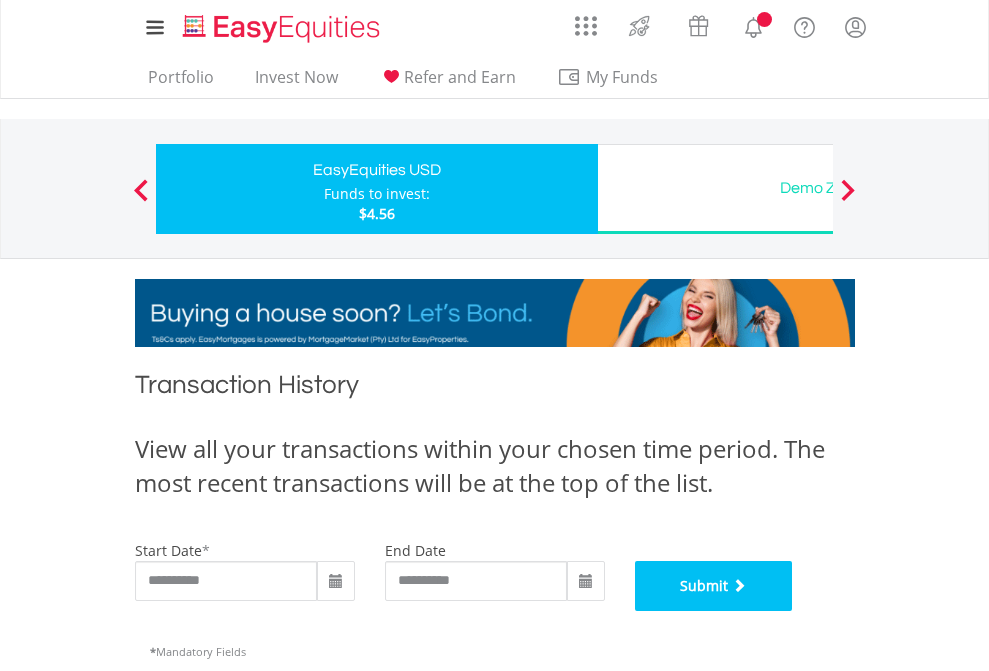 click on "Submit" at bounding box center [714, 586] 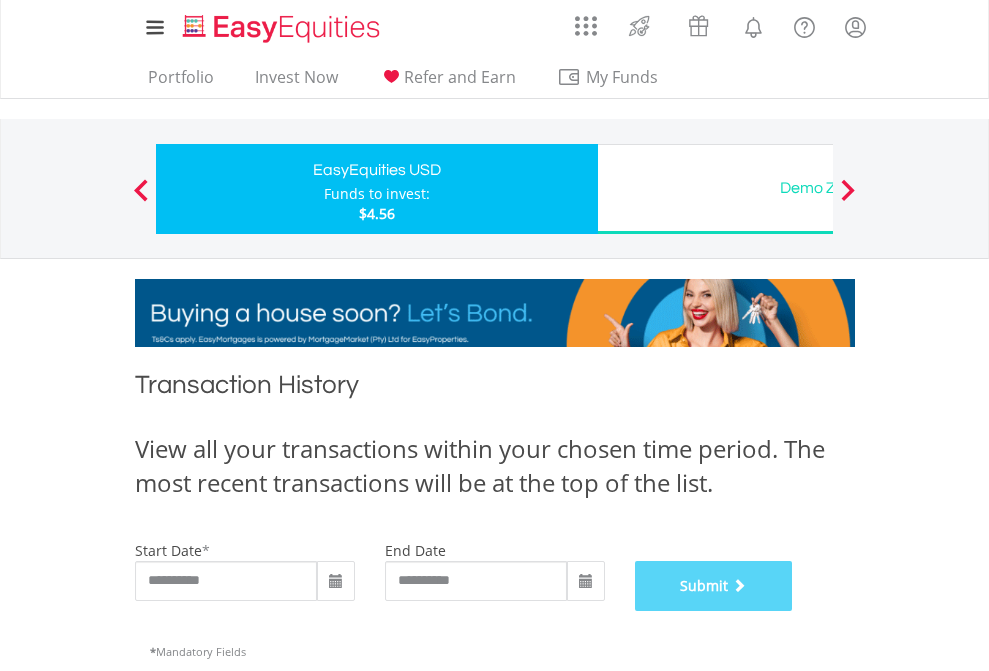 scroll, scrollTop: 811, scrollLeft: 0, axis: vertical 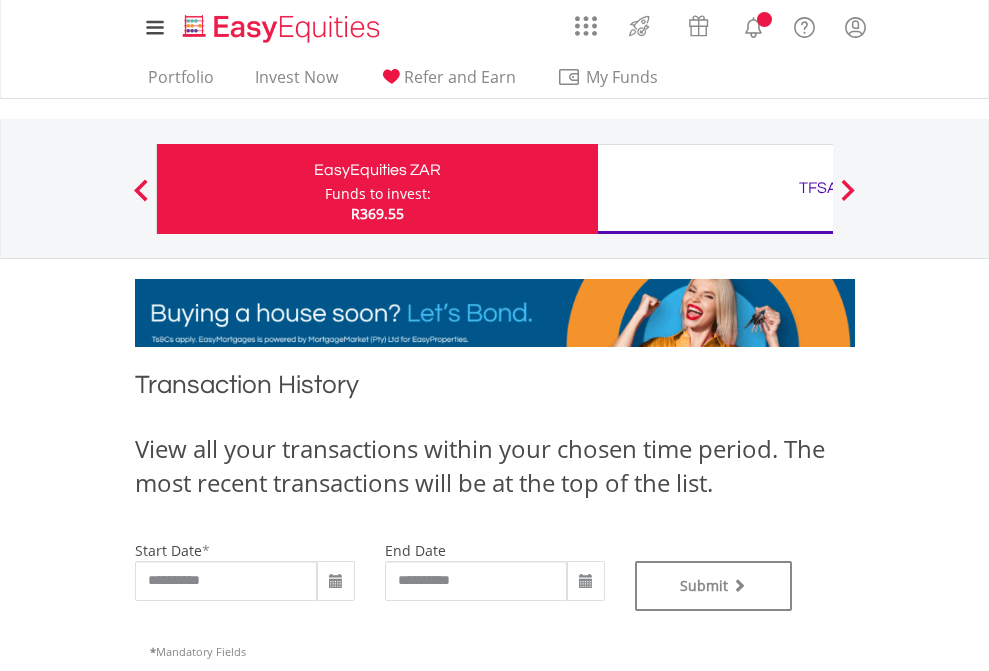 click on "TFSA" at bounding box center (818, 188) 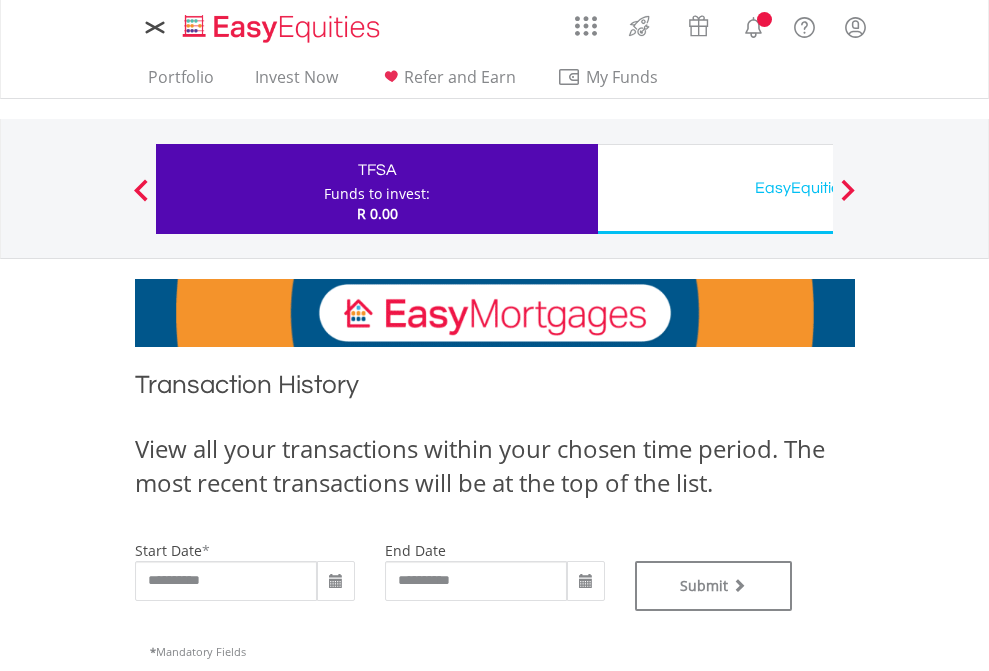 scroll, scrollTop: 0, scrollLeft: 0, axis: both 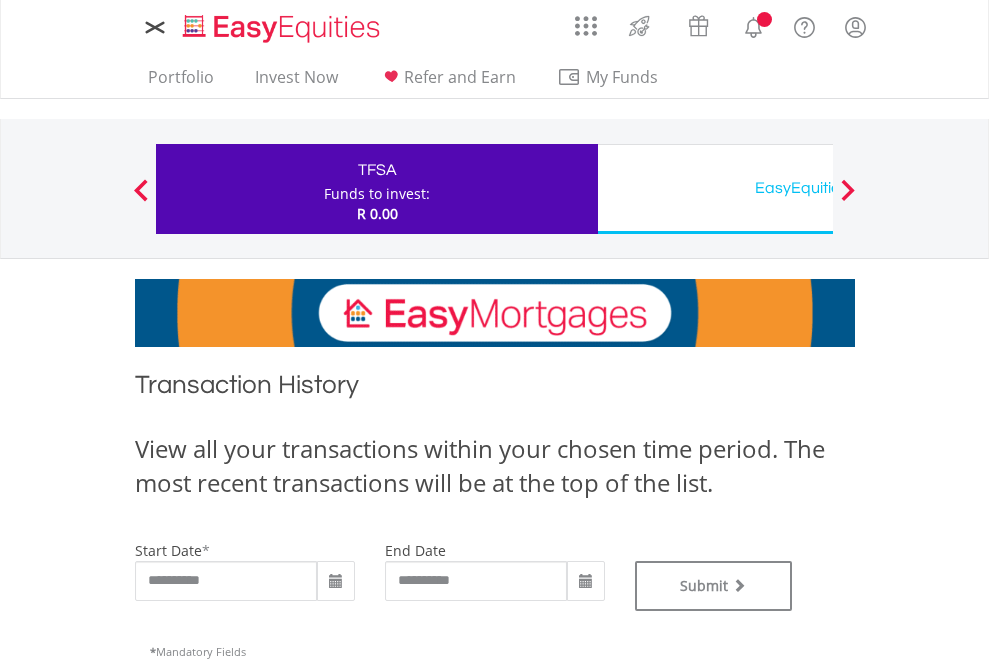 type on "**********" 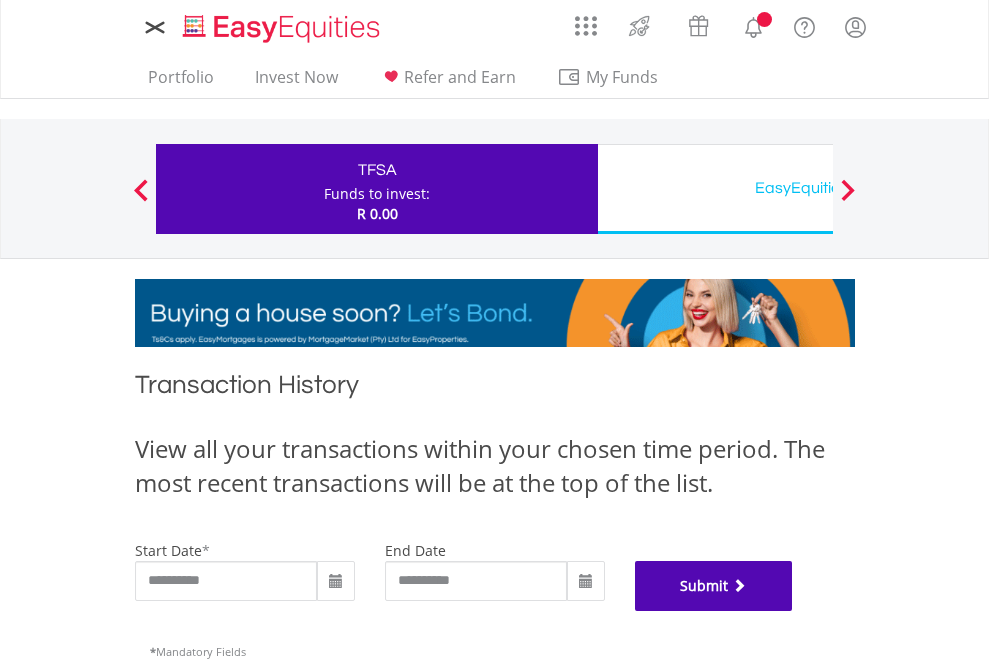 click on "Submit" at bounding box center [714, 586] 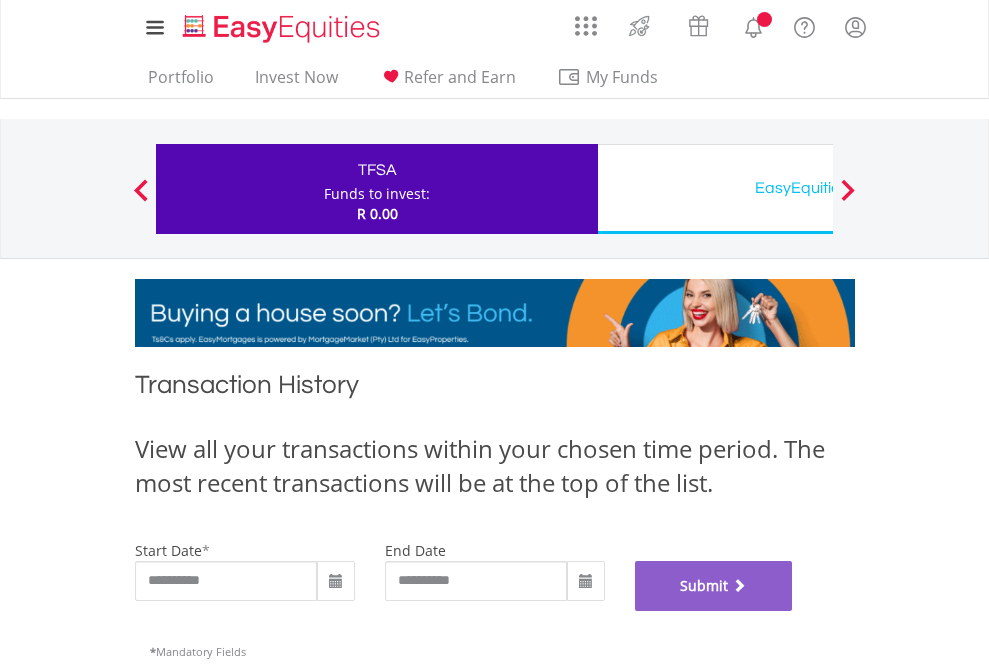 scroll, scrollTop: 811, scrollLeft: 0, axis: vertical 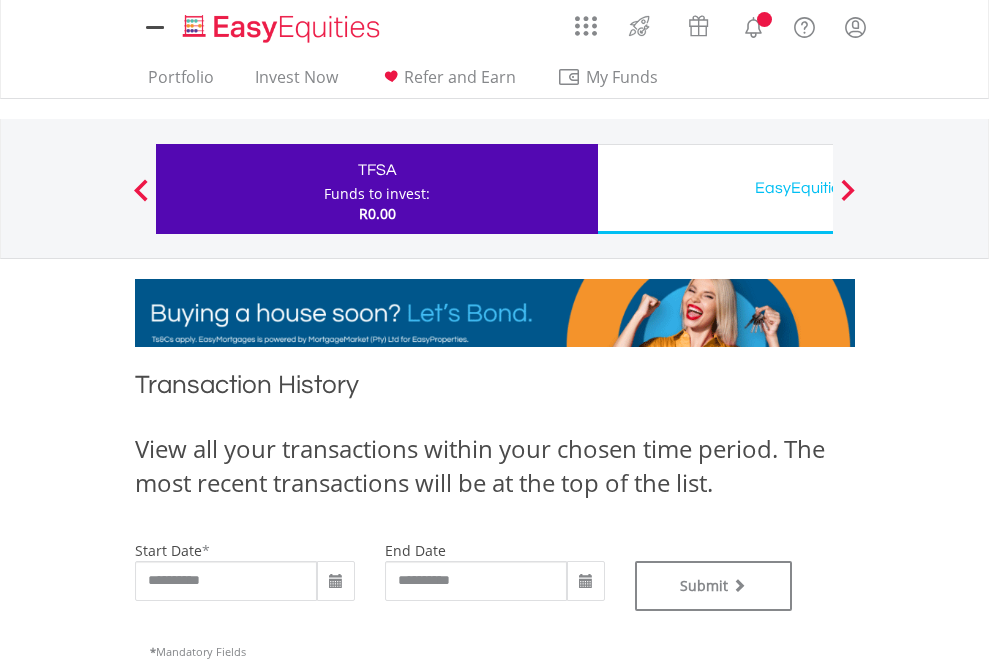 click on "EasyEquities USD" at bounding box center (818, 188) 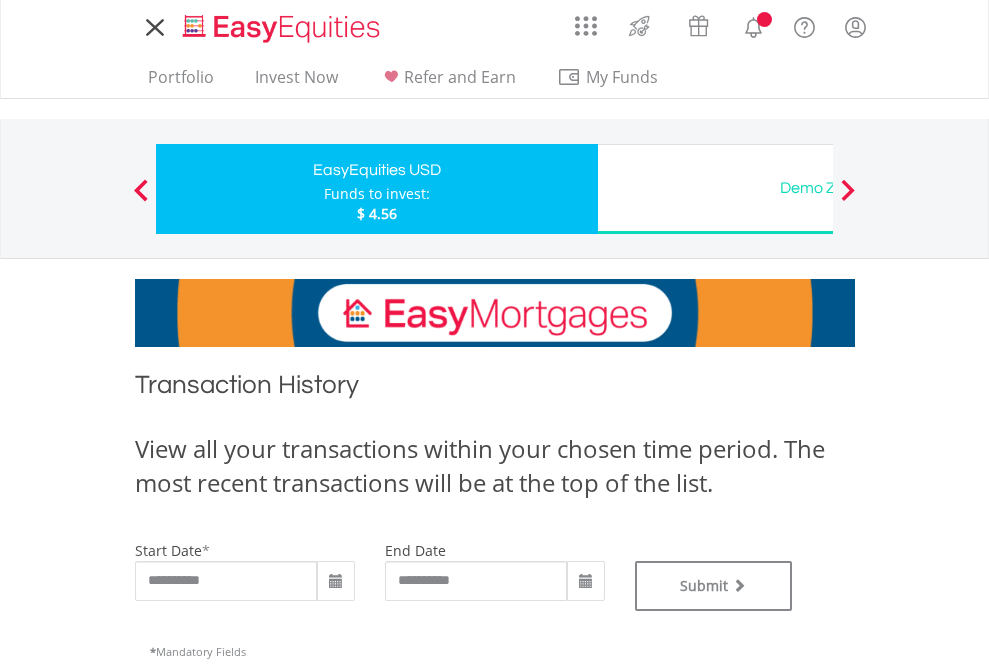 scroll, scrollTop: 0, scrollLeft: 0, axis: both 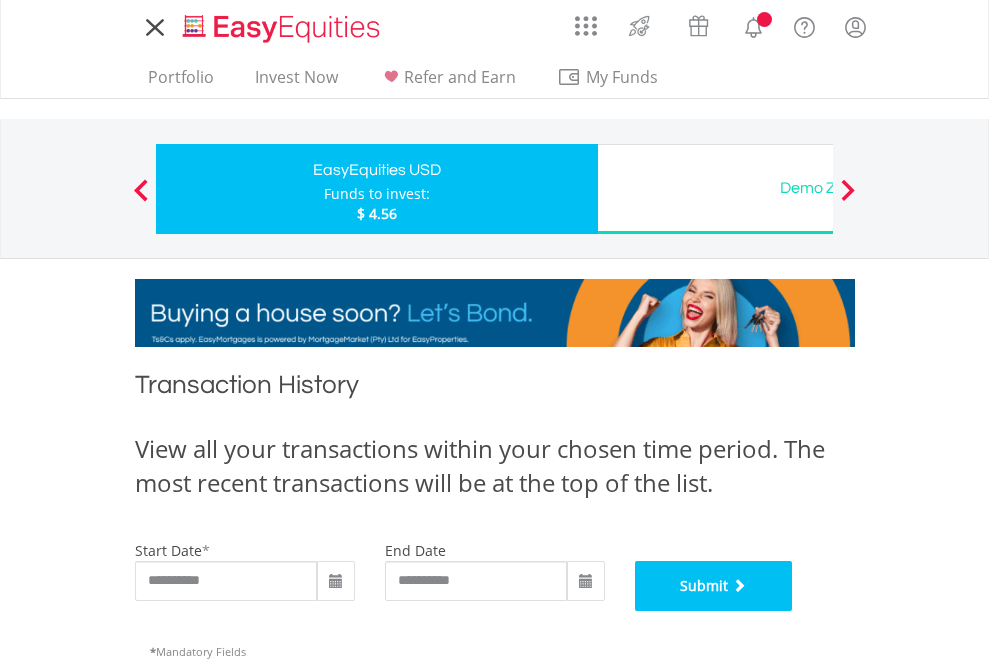 click on "Submit" at bounding box center [714, 586] 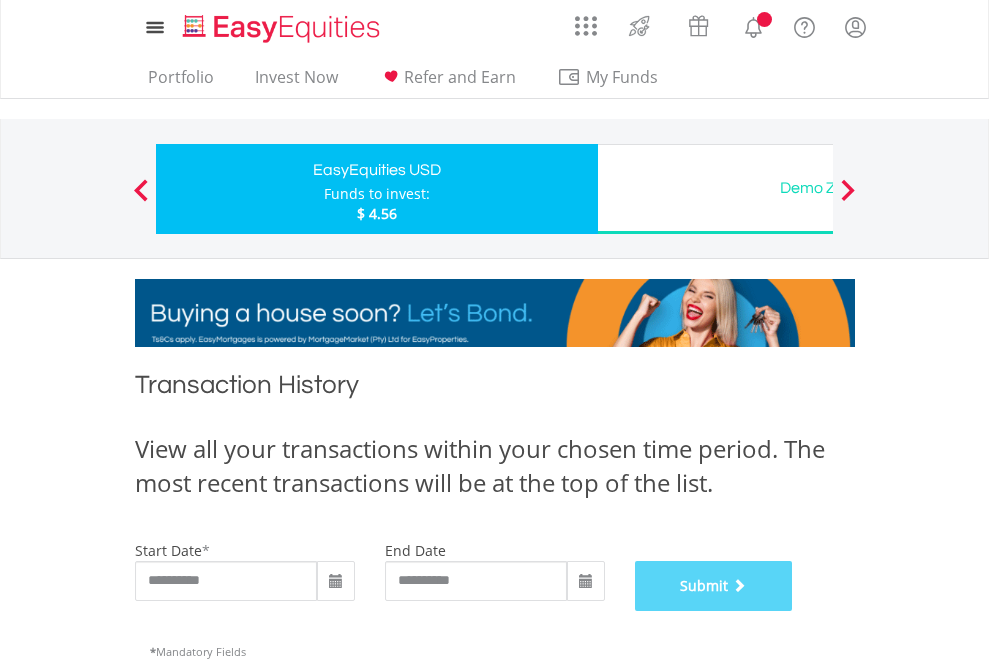 scroll, scrollTop: 811, scrollLeft: 0, axis: vertical 